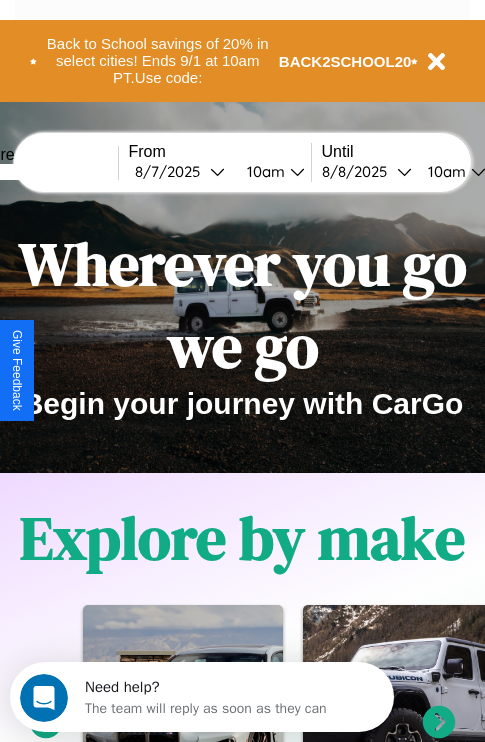 scroll, scrollTop: 0, scrollLeft: 0, axis: both 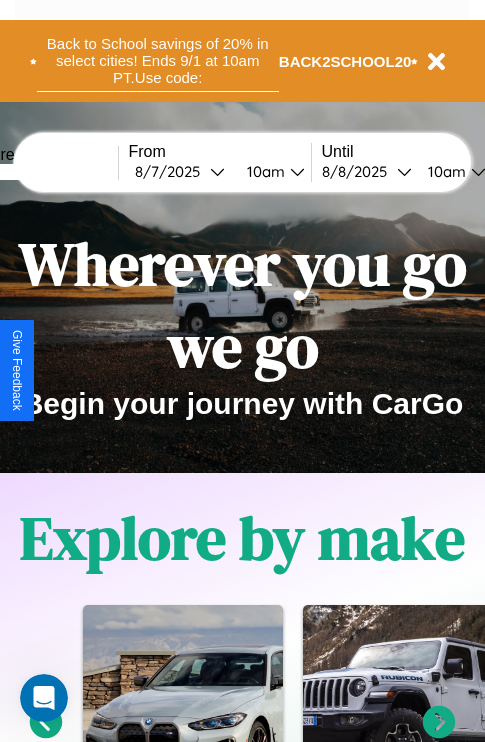 click on "Back to School savings of 20% in select cities! Ends 9/1 at 10am PT.  Use code:" at bounding box center [158, 61] 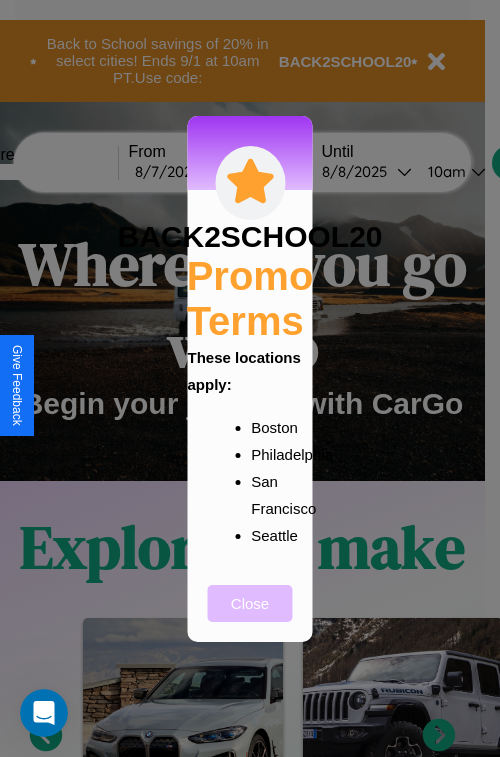 click on "Close" at bounding box center [250, 603] 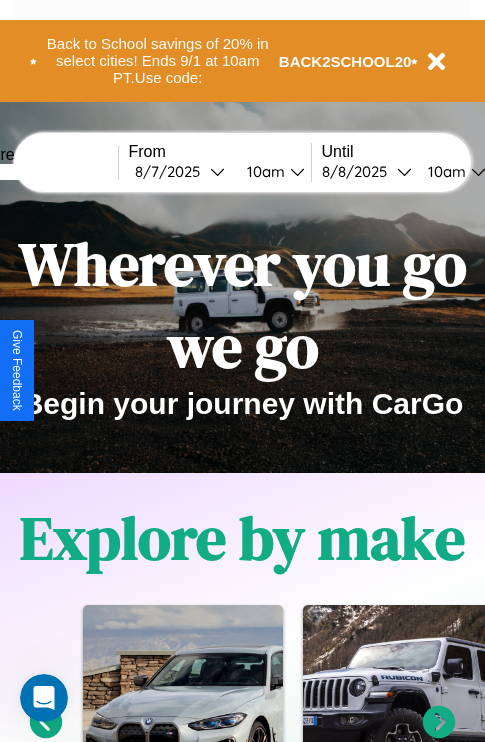 scroll, scrollTop: 308, scrollLeft: 0, axis: vertical 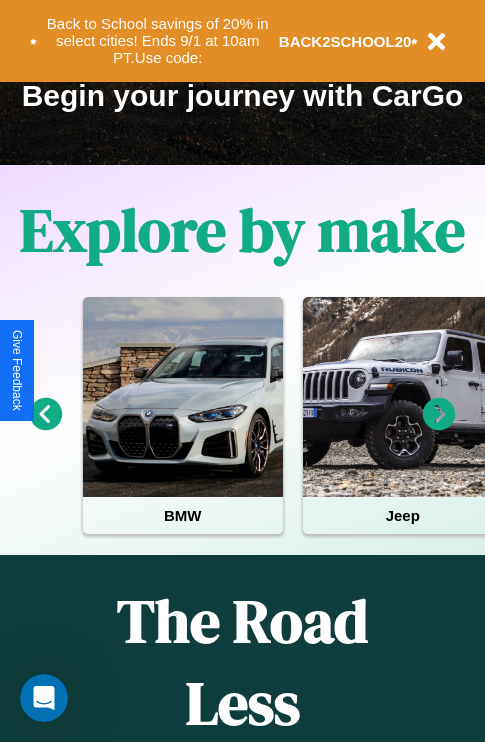click 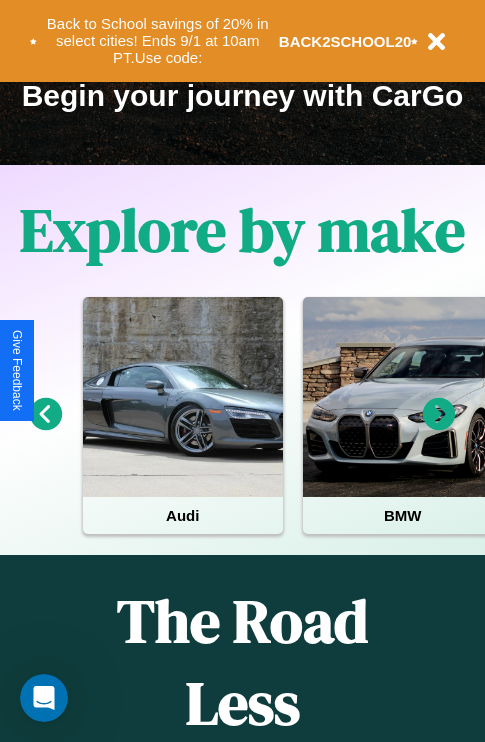 click 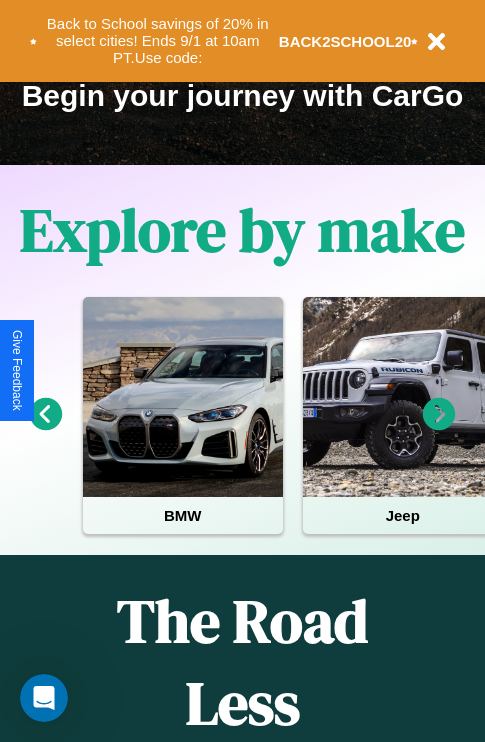 scroll, scrollTop: 113, scrollLeft: 238, axis: both 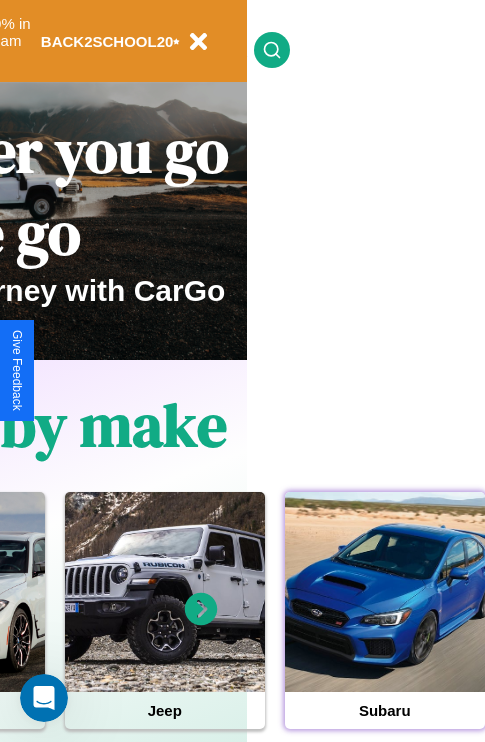 click at bounding box center [385, 592] 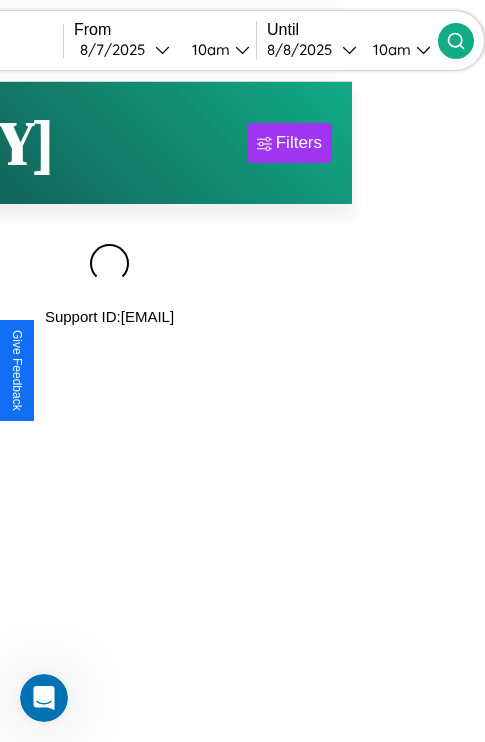 scroll, scrollTop: 0, scrollLeft: 0, axis: both 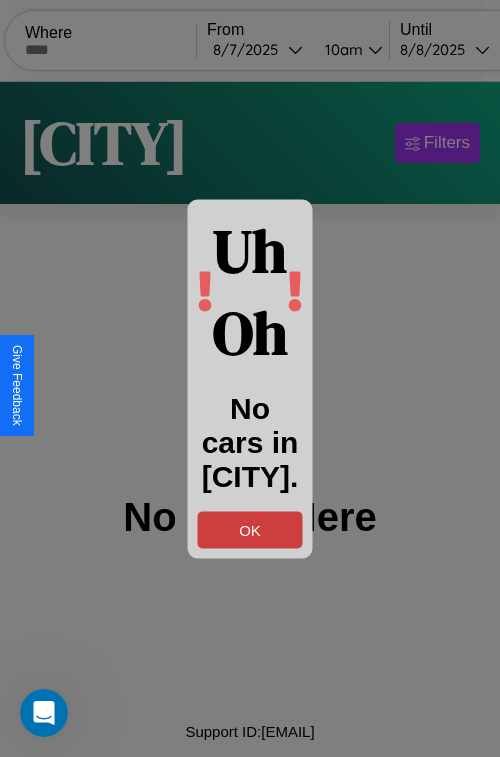 click on "OK" at bounding box center [250, 529] 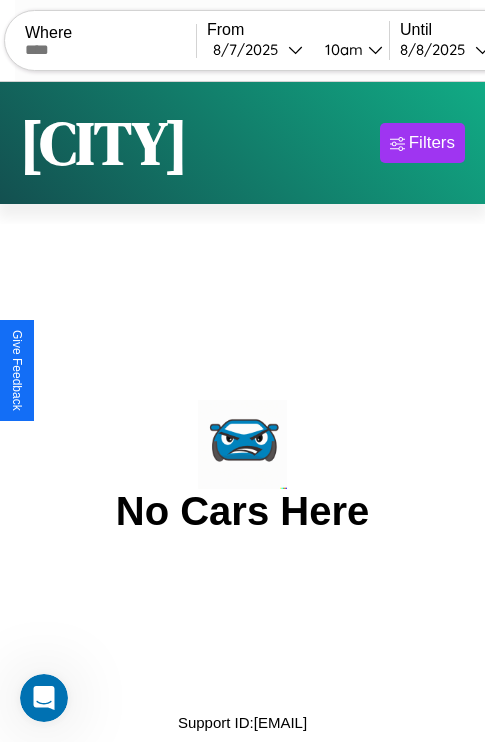 click at bounding box center (110, 50) 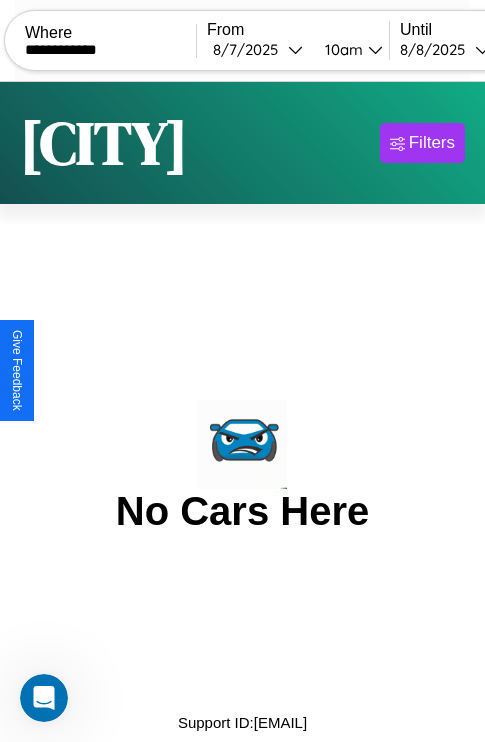 type on "**********" 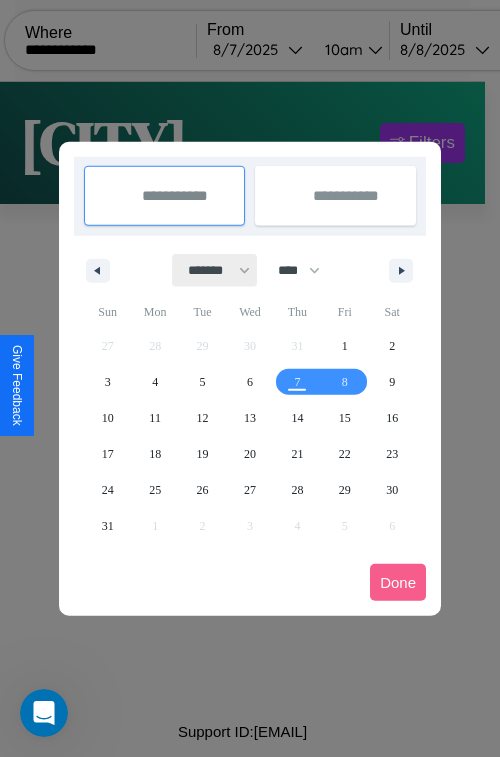click on "******* ******** ***** ***** *** **** **** ****** ********* ******* ******** ********" at bounding box center [215, 270] 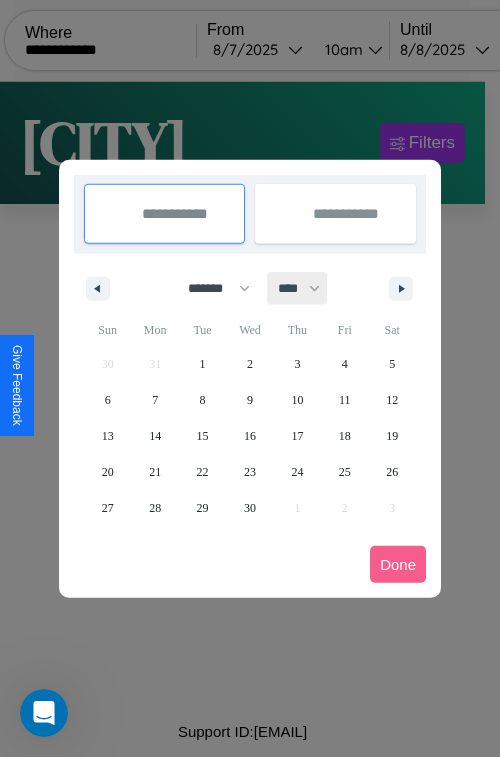 click on "**** **** **** **** **** **** **** **** **** **** **** **** **** **** **** **** **** **** **** **** **** **** **** **** **** **** **** **** **** **** **** **** **** **** **** **** **** **** **** **** **** **** **** **** **** **** **** **** **** **** **** **** **** **** **** **** **** **** **** **** **** **** **** **** **** **** **** **** **** **** **** **** **** **** **** **** **** **** **** **** **** **** **** **** **** **** **** **** **** **** **** **** **** **** **** **** **** **** **** **** **** **** **** **** **** **** **** **** **** **** **** **** **** **** **** **** **** **** **** **** ****" at bounding box center (298, 288) 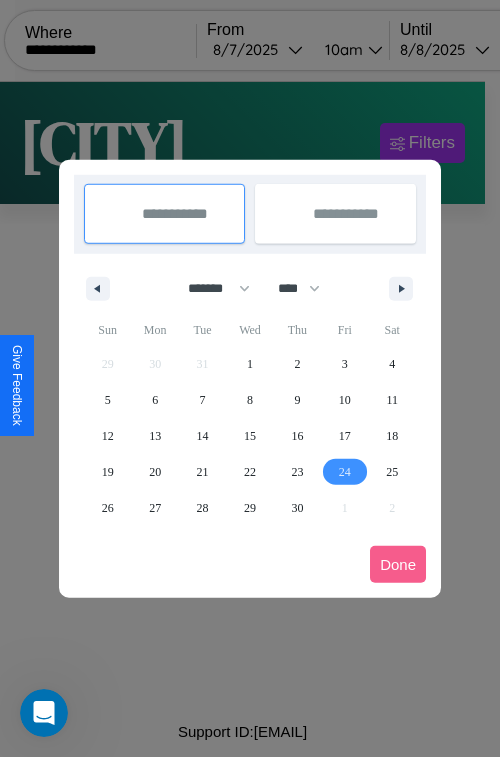 click on "24" at bounding box center [345, 472] 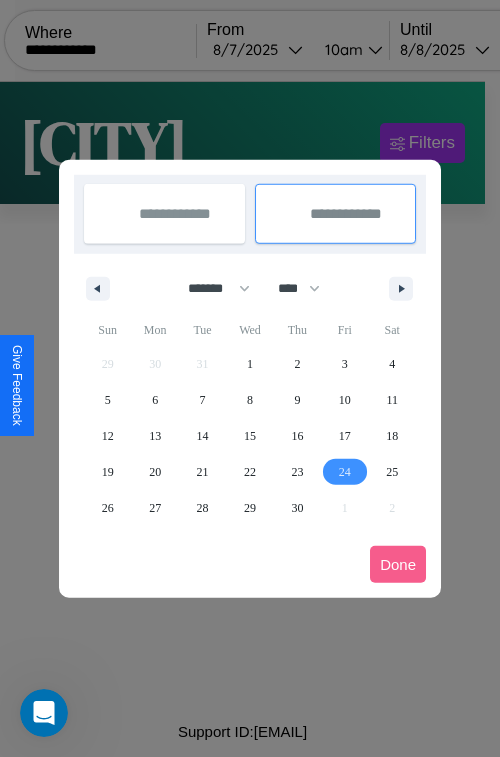 click on "27" at bounding box center (155, 508) 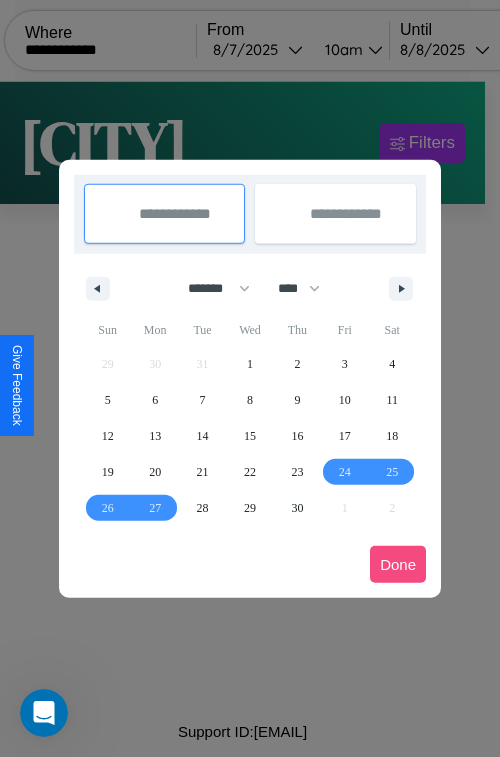 click on "Done" at bounding box center (398, 564) 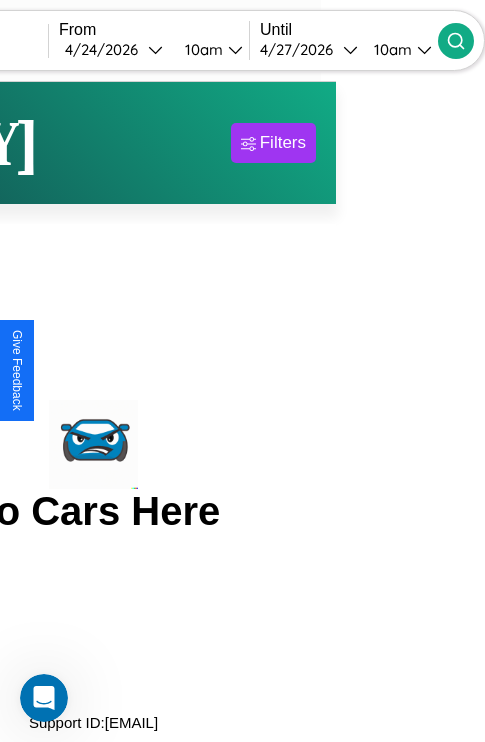 click 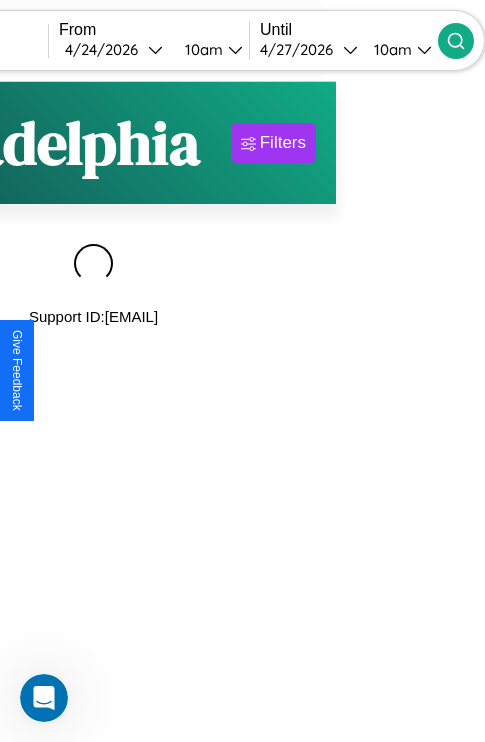 scroll, scrollTop: 0, scrollLeft: 185, axis: horizontal 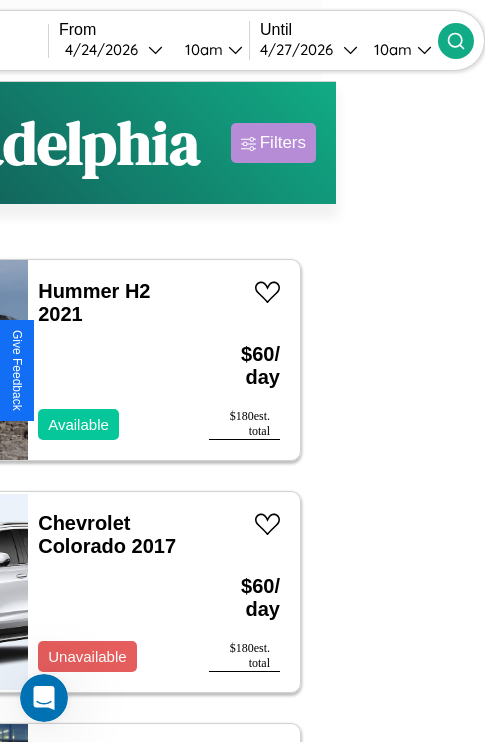 click on "Filters" at bounding box center [283, 143] 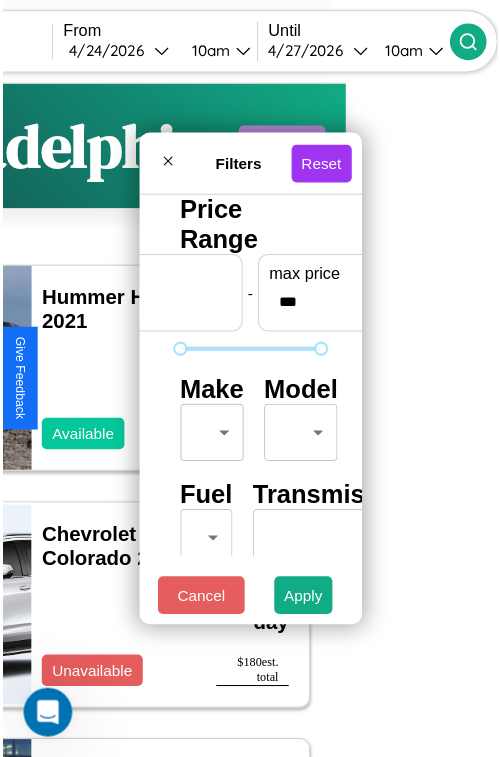 scroll, scrollTop: 59, scrollLeft: 0, axis: vertical 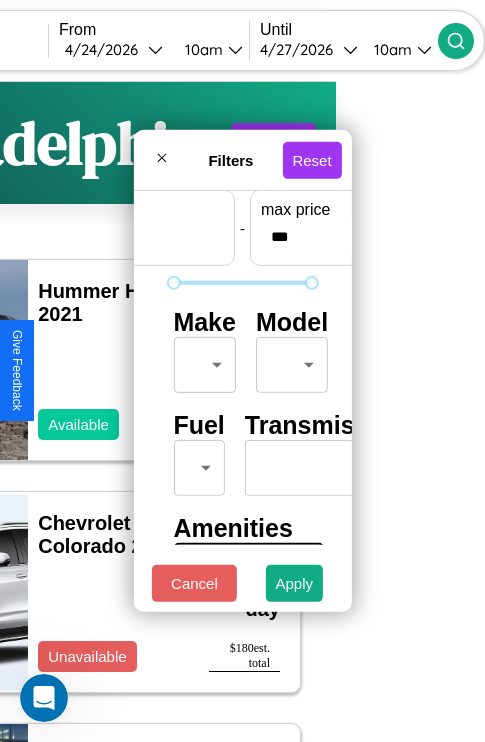 click on "**********" at bounding box center [93, 412] 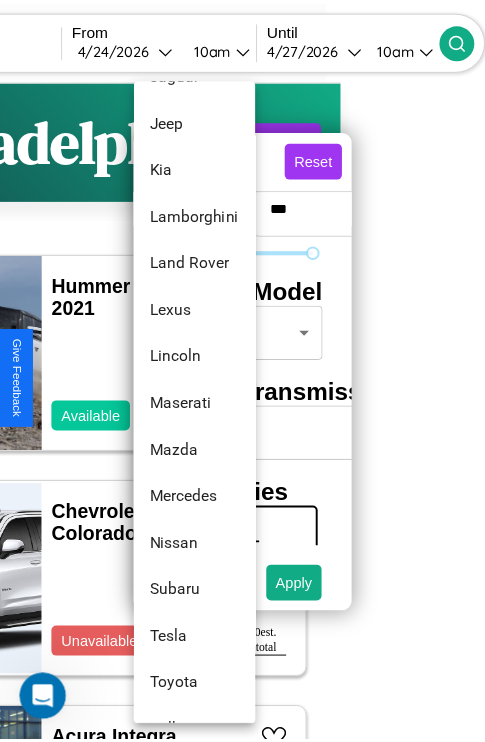 scroll, scrollTop: 998, scrollLeft: 0, axis: vertical 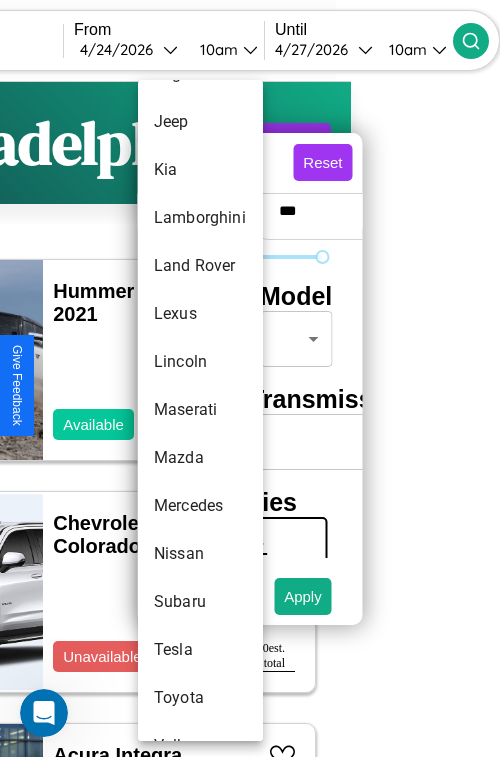 click on "Maserati" at bounding box center [200, 410] 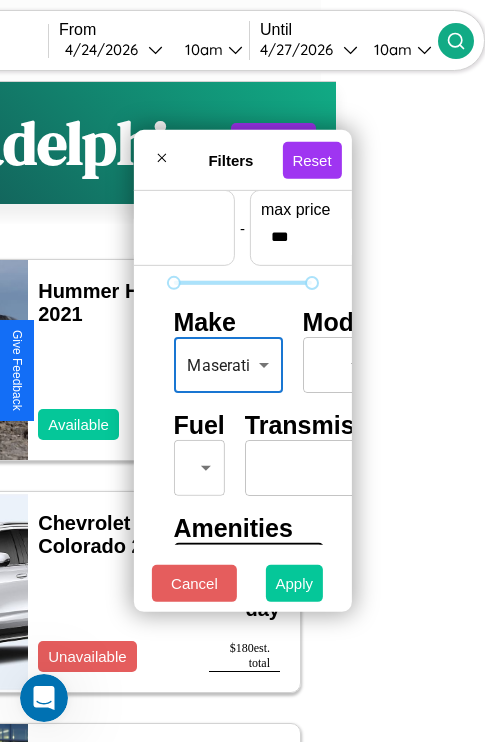 click on "Apply" at bounding box center (295, 583) 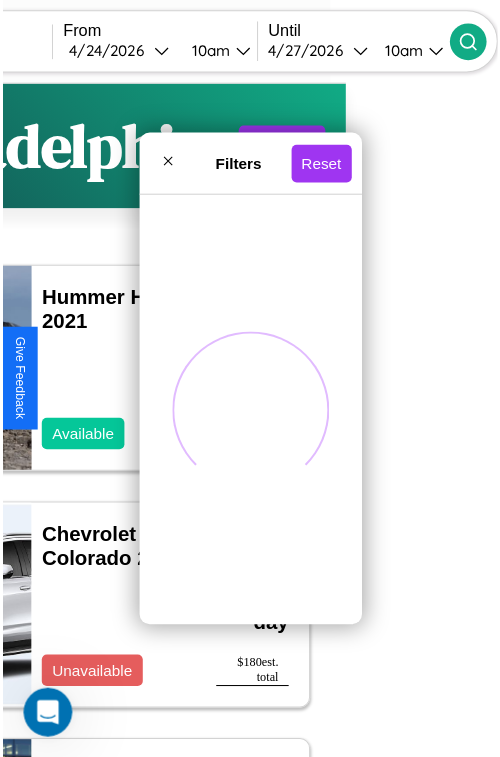 scroll, scrollTop: 0, scrollLeft: 0, axis: both 